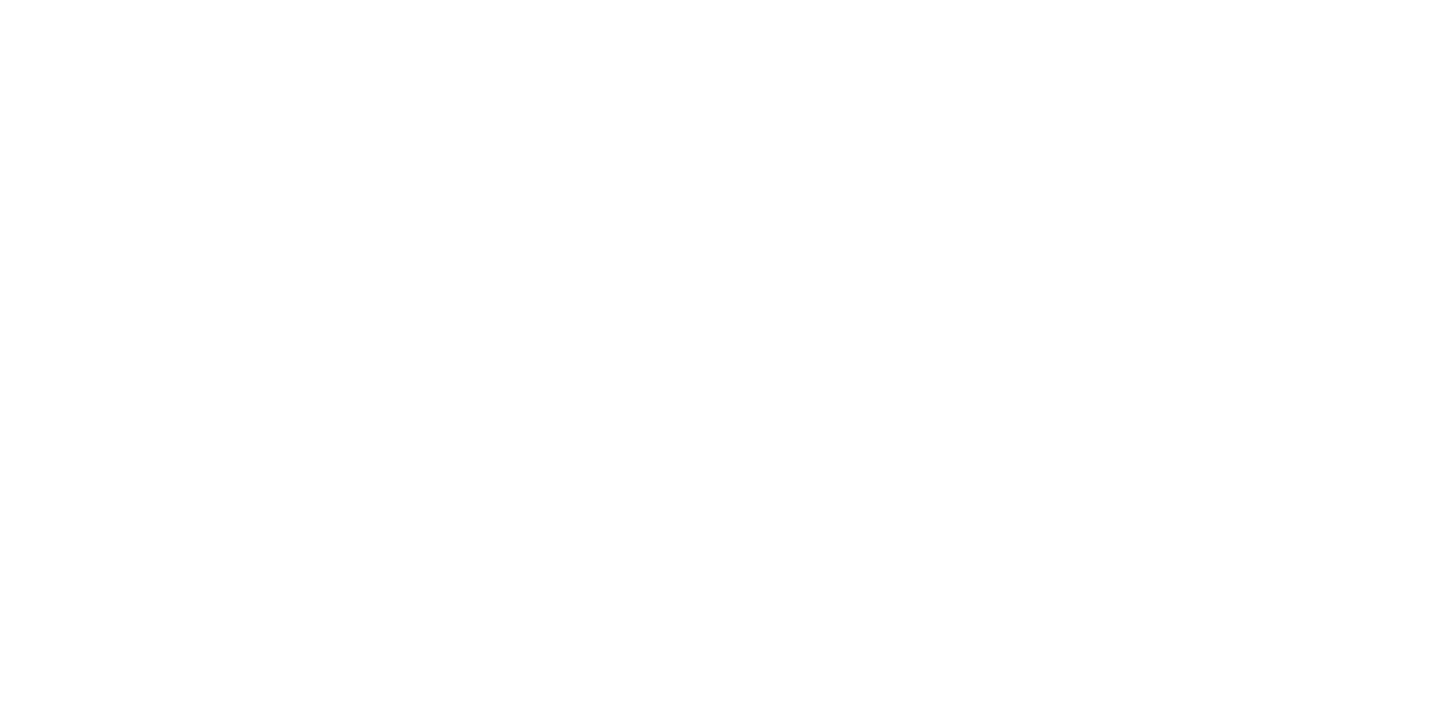 scroll, scrollTop: 0, scrollLeft: 0, axis: both 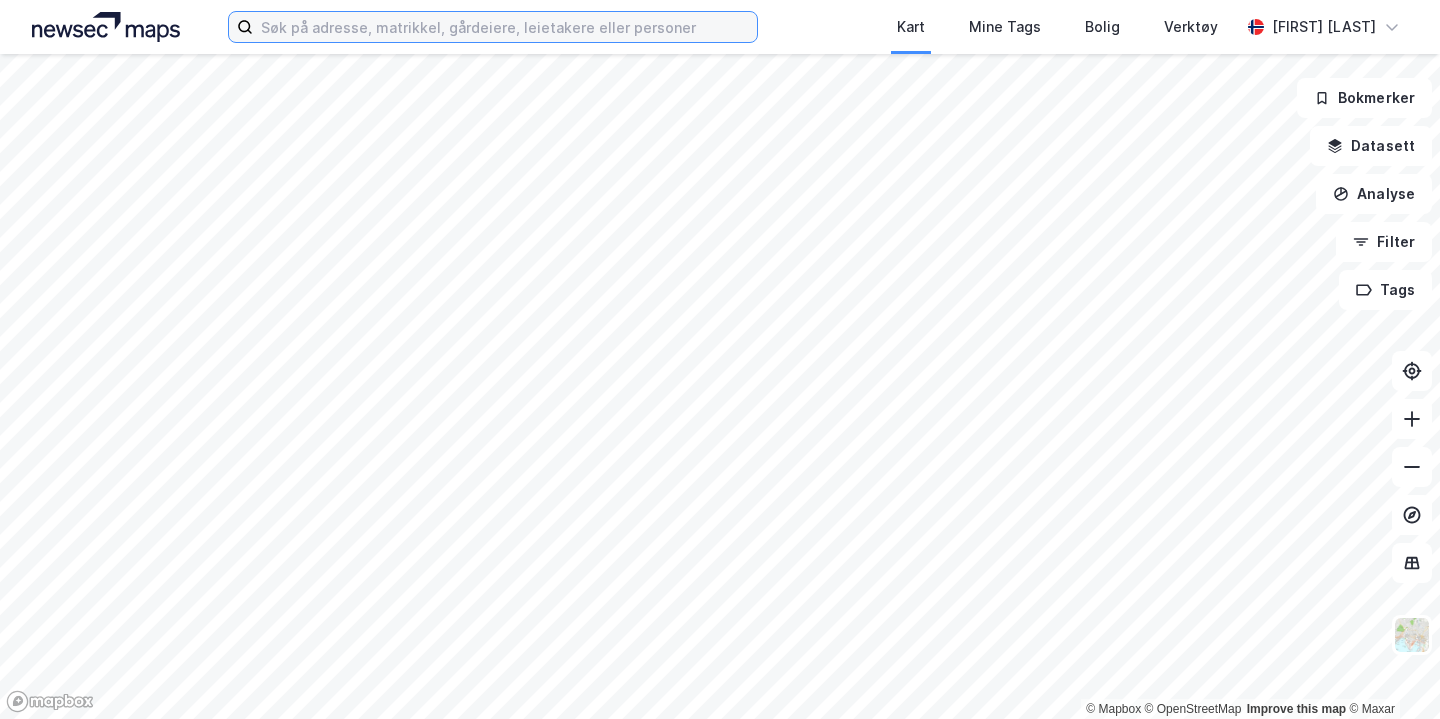 click at bounding box center [505, 27] 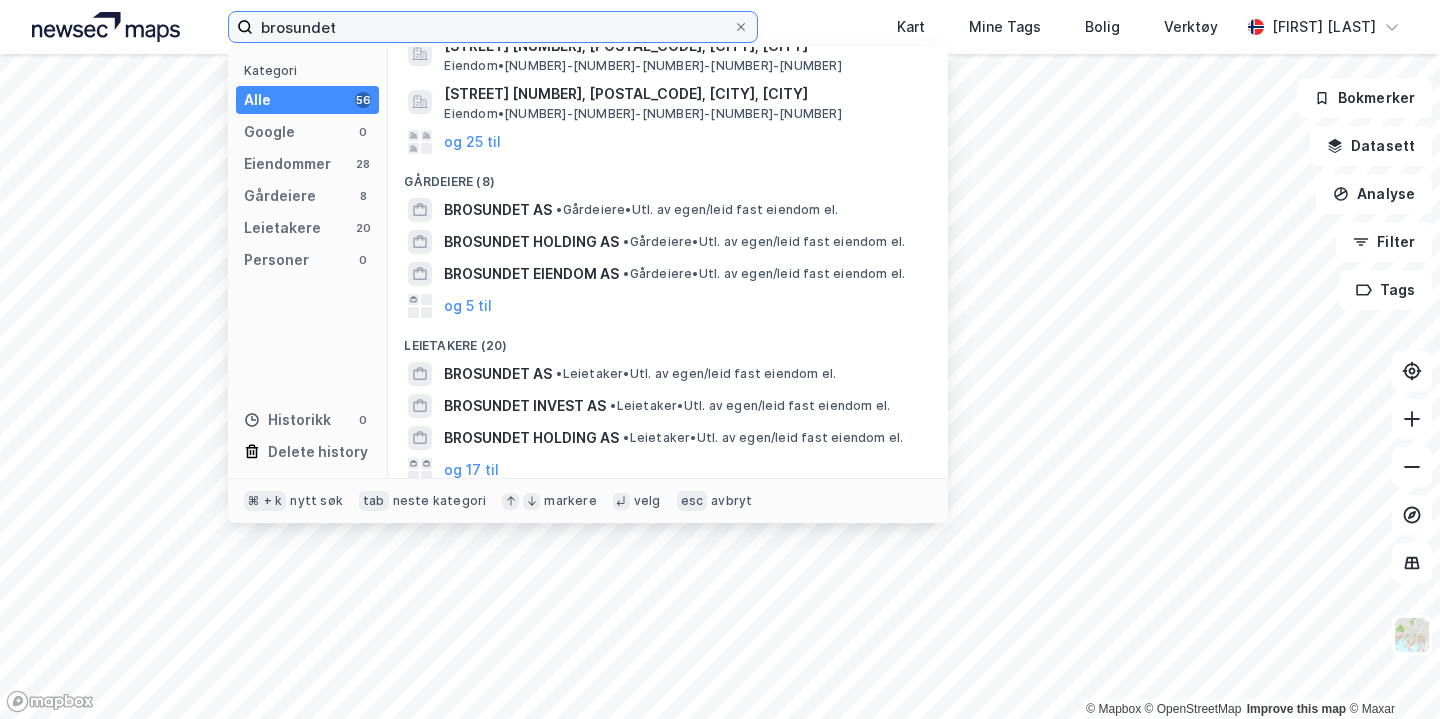 scroll, scrollTop: 100, scrollLeft: 0, axis: vertical 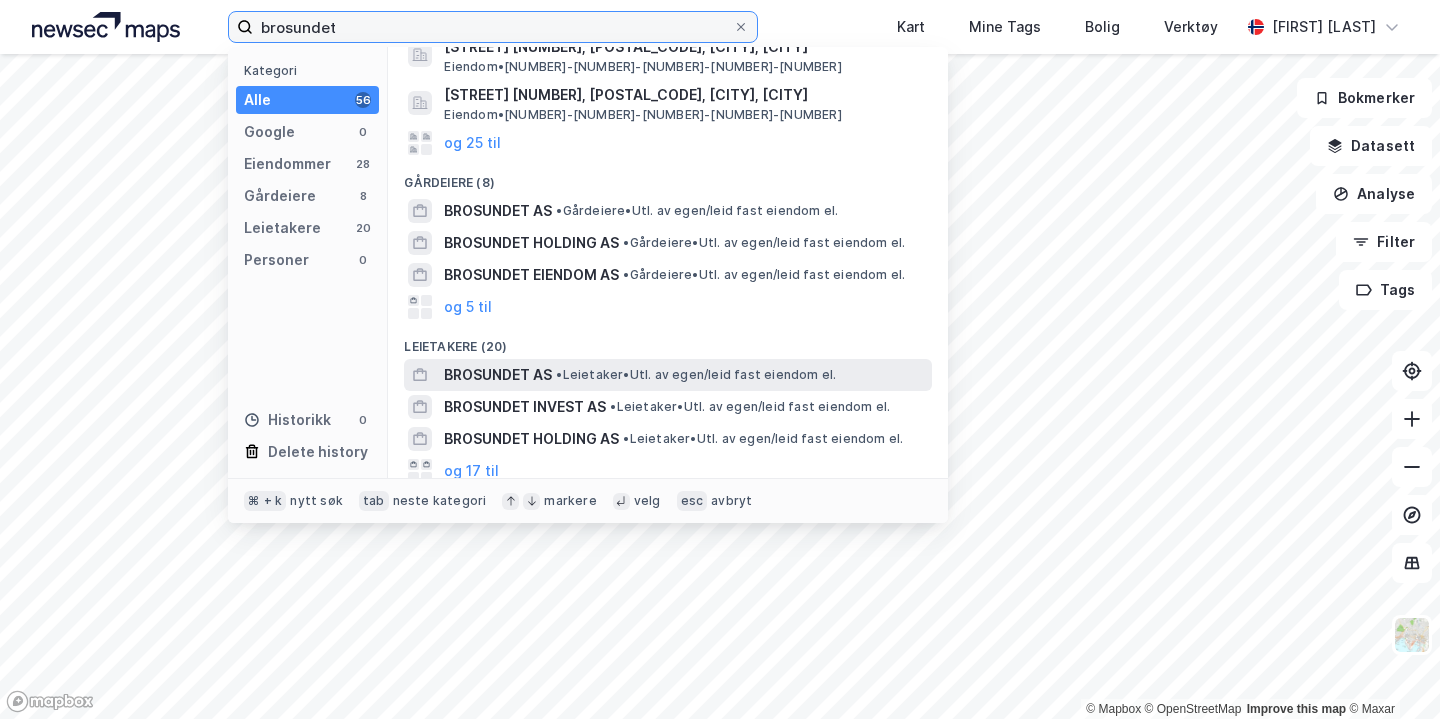 type on "brosundet" 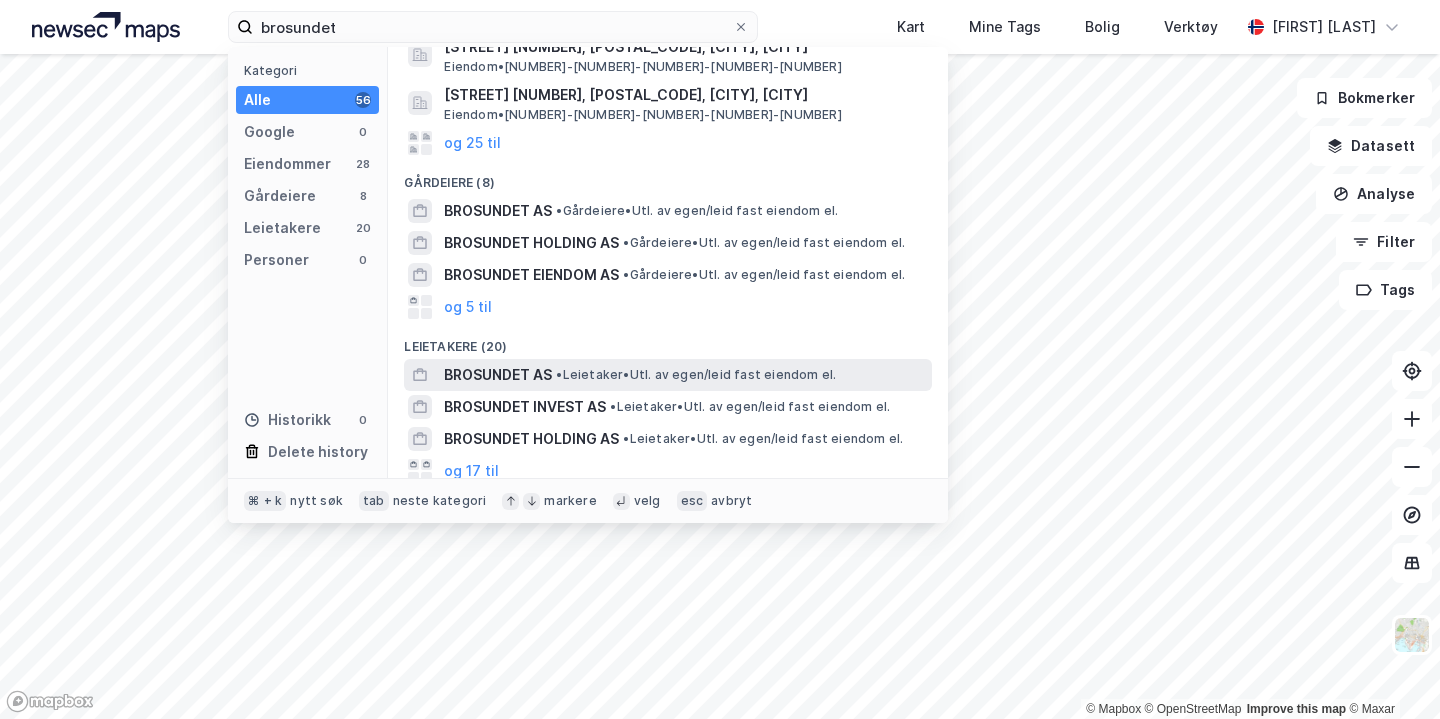 click on "BROSUNDET AS" at bounding box center [498, 375] 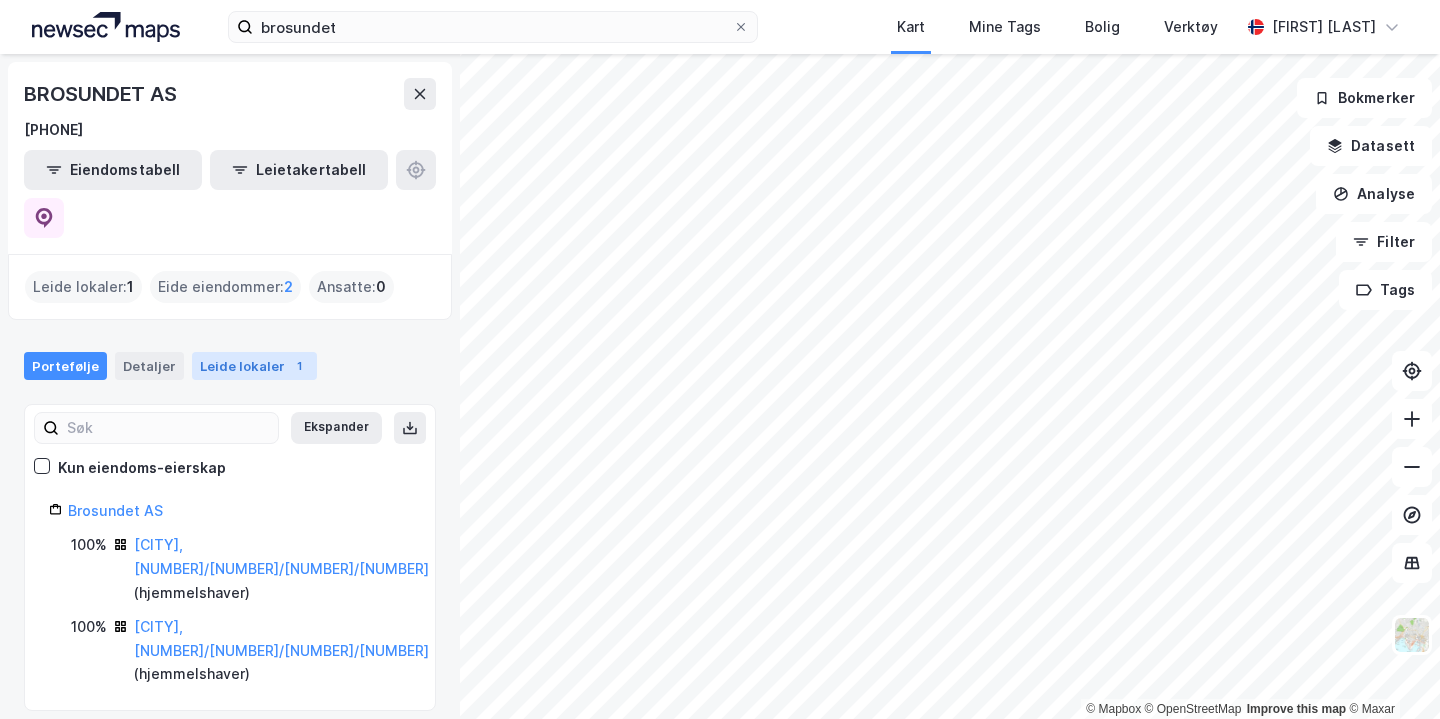 click on "Leide lokaler 1" at bounding box center [254, 366] 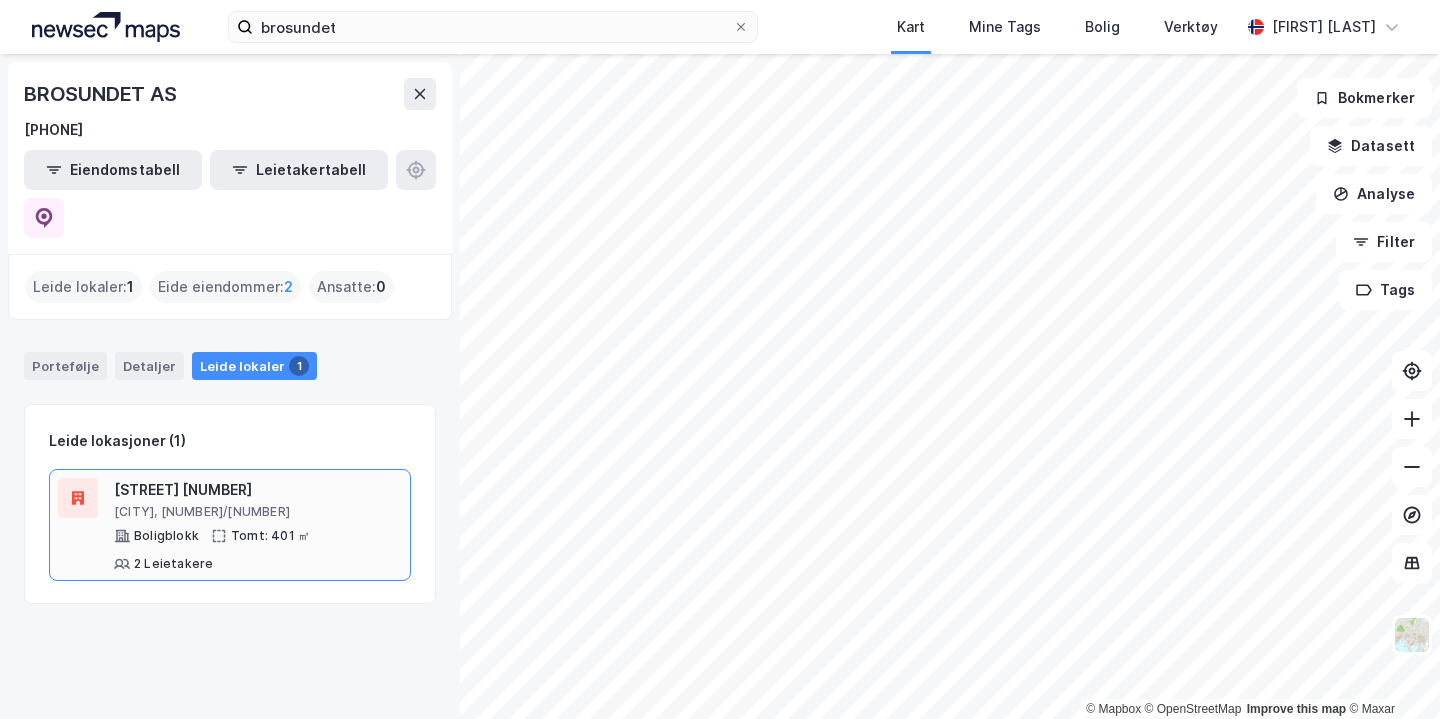 click on "[STREET] [NUMBER]" at bounding box center [258, 490] 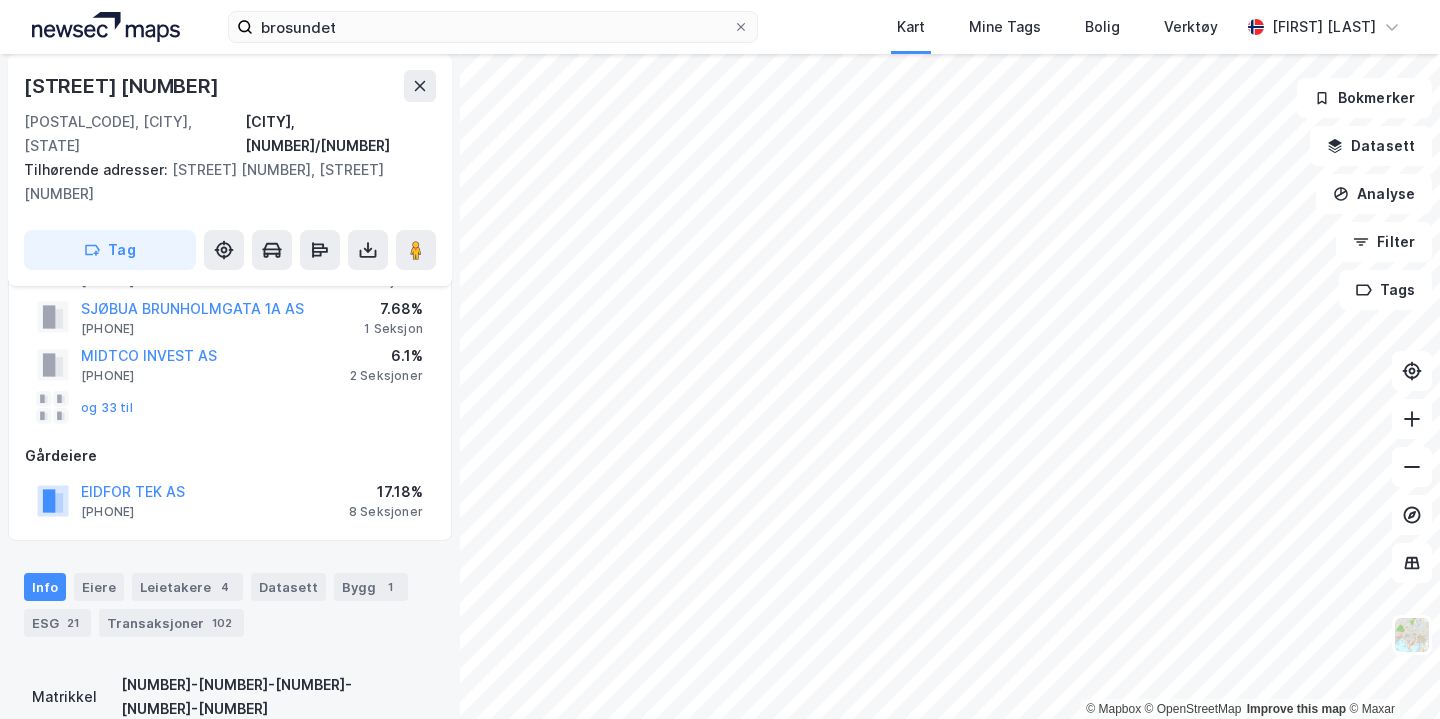 scroll, scrollTop: 107, scrollLeft: 0, axis: vertical 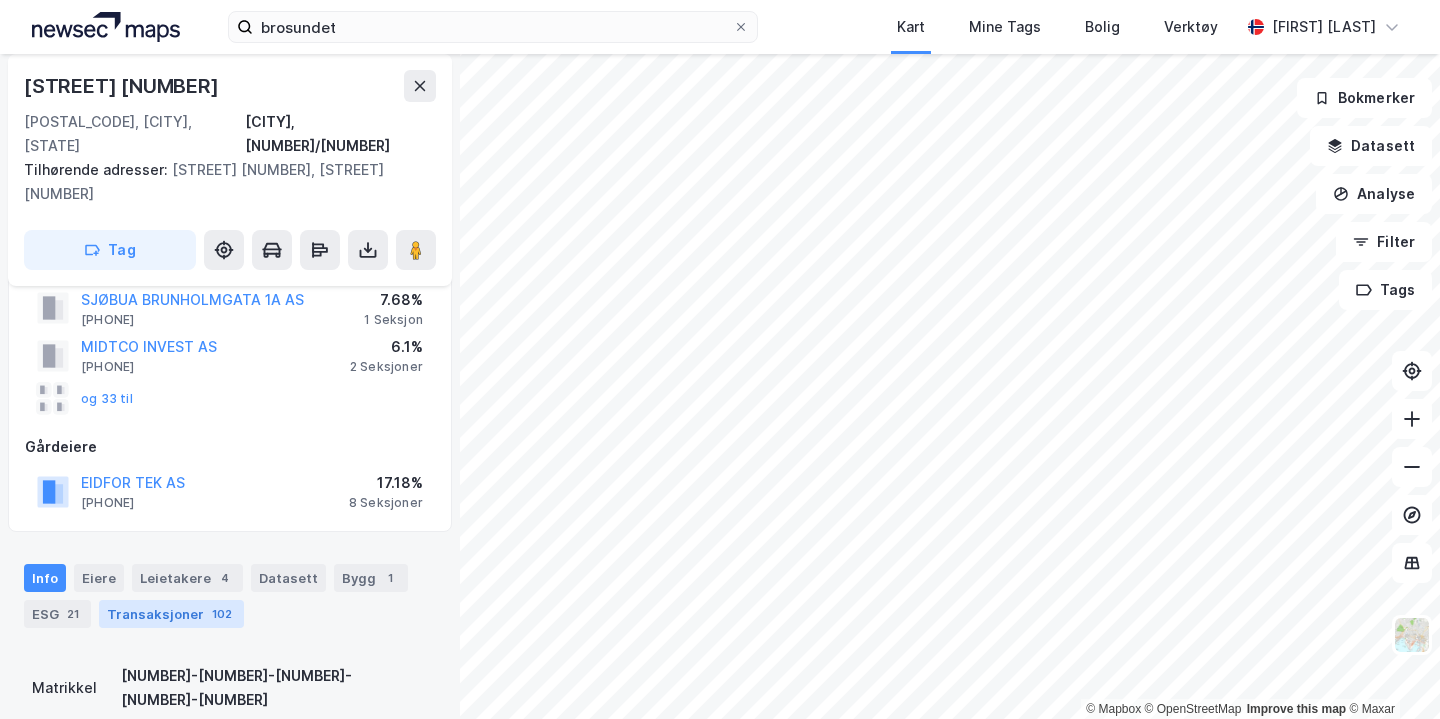 click on "Transaksjoner 102" at bounding box center [171, 614] 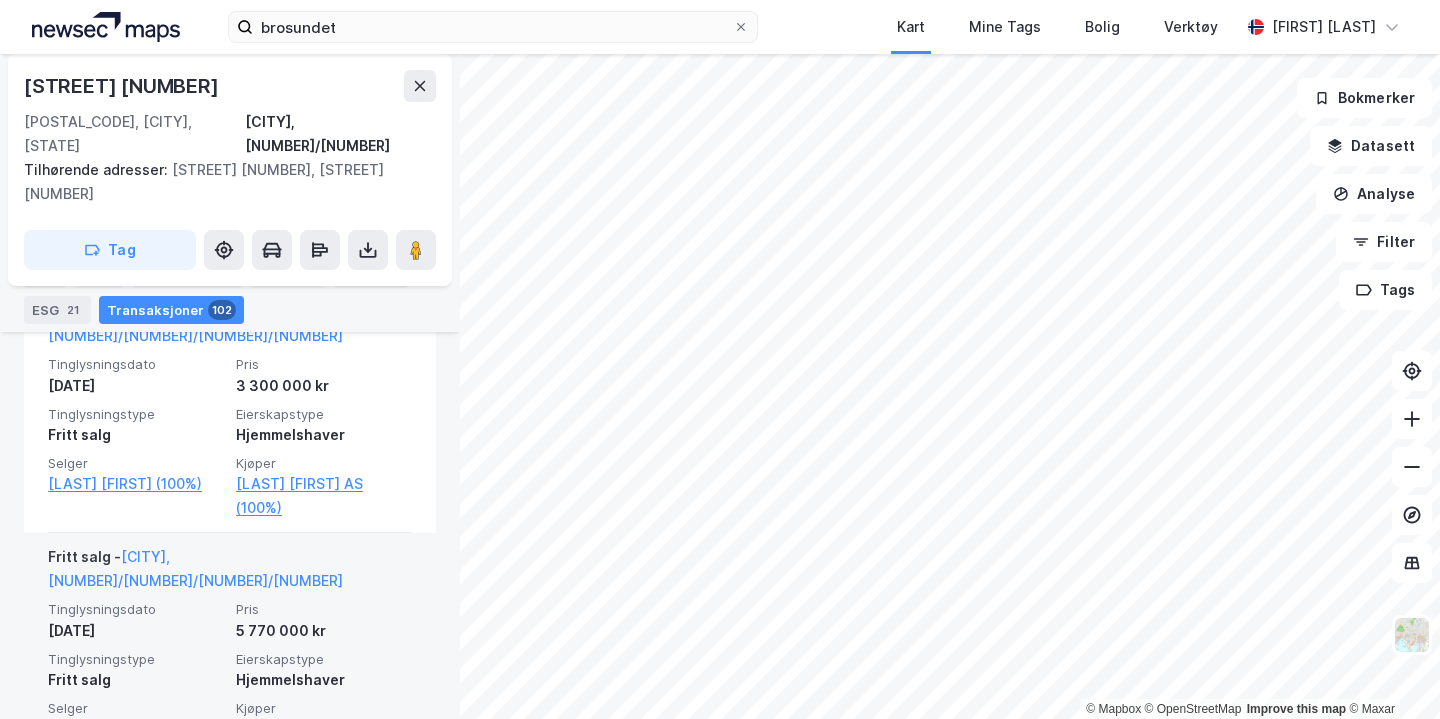 scroll, scrollTop: 3980, scrollLeft: 0, axis: vertical 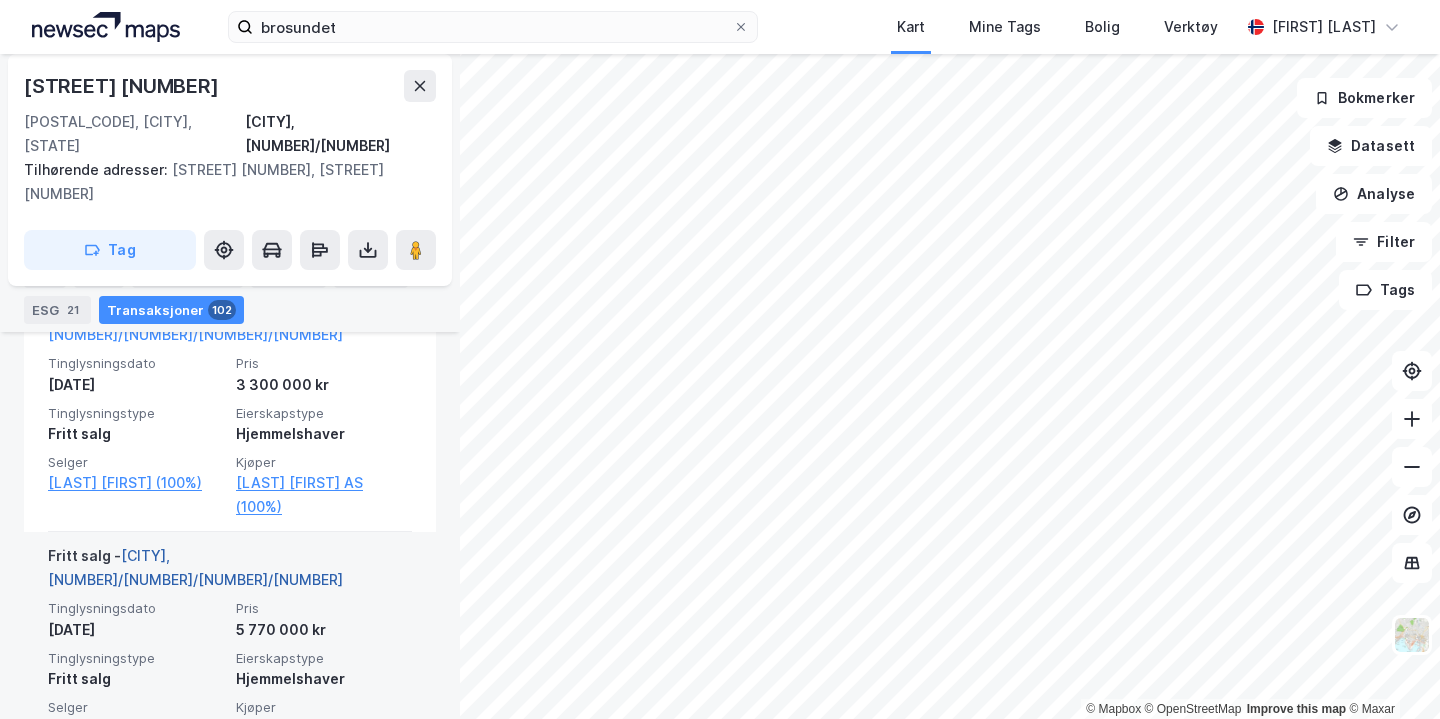 click on "[CITY], [NUMBER]/[NUMBER]/[NUMBER]/[NUMBER]" at bounding box center [195, 567] 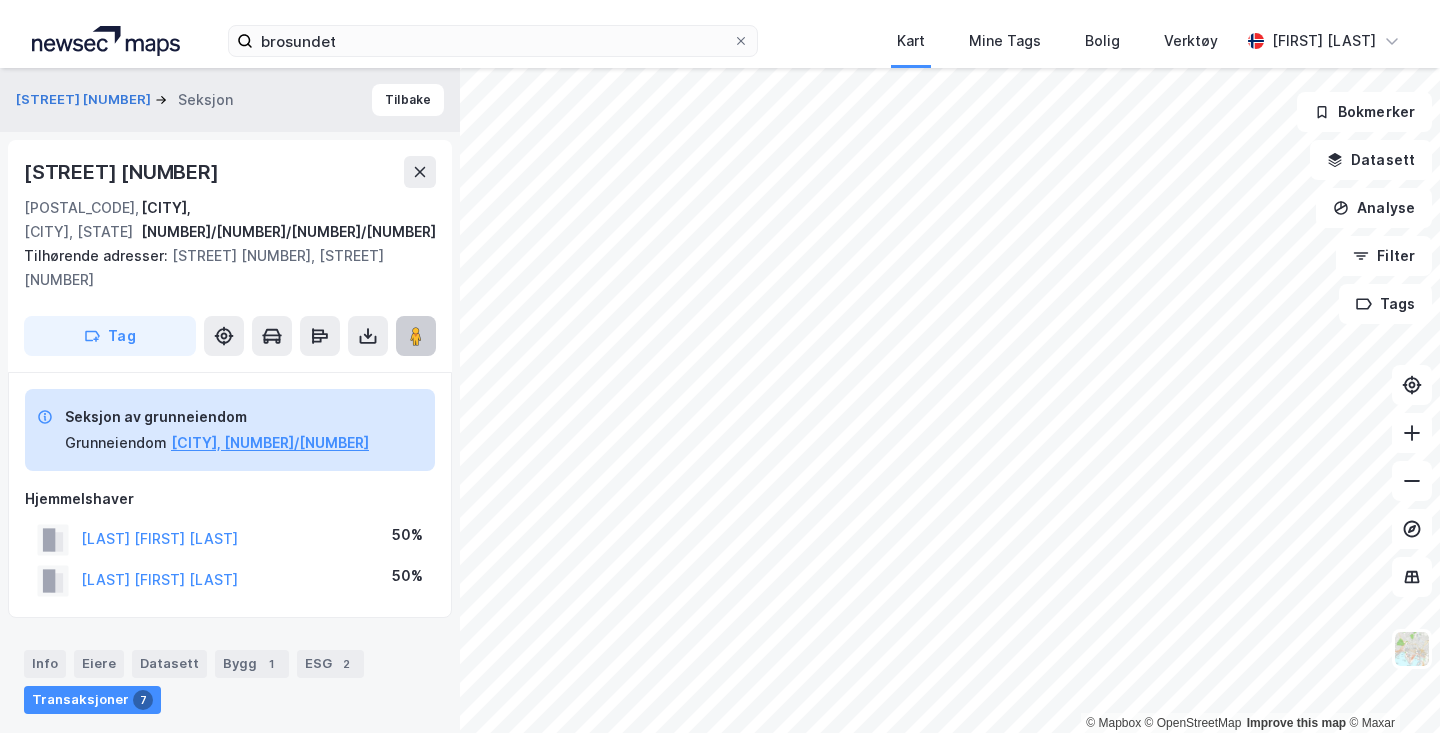 scroll, scrollTop: 0, scrollLeft: 0, axis: both 